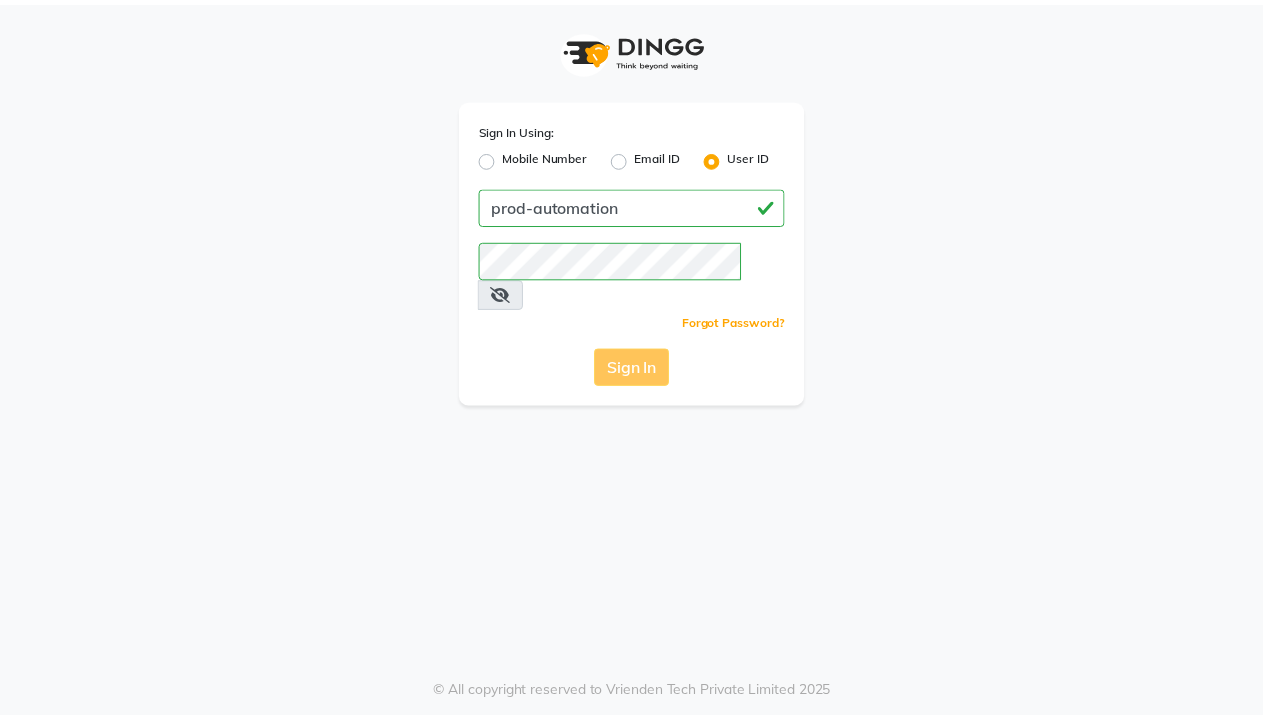 scroll, scrollTop: 0, scrollLeft: 0, axis: both 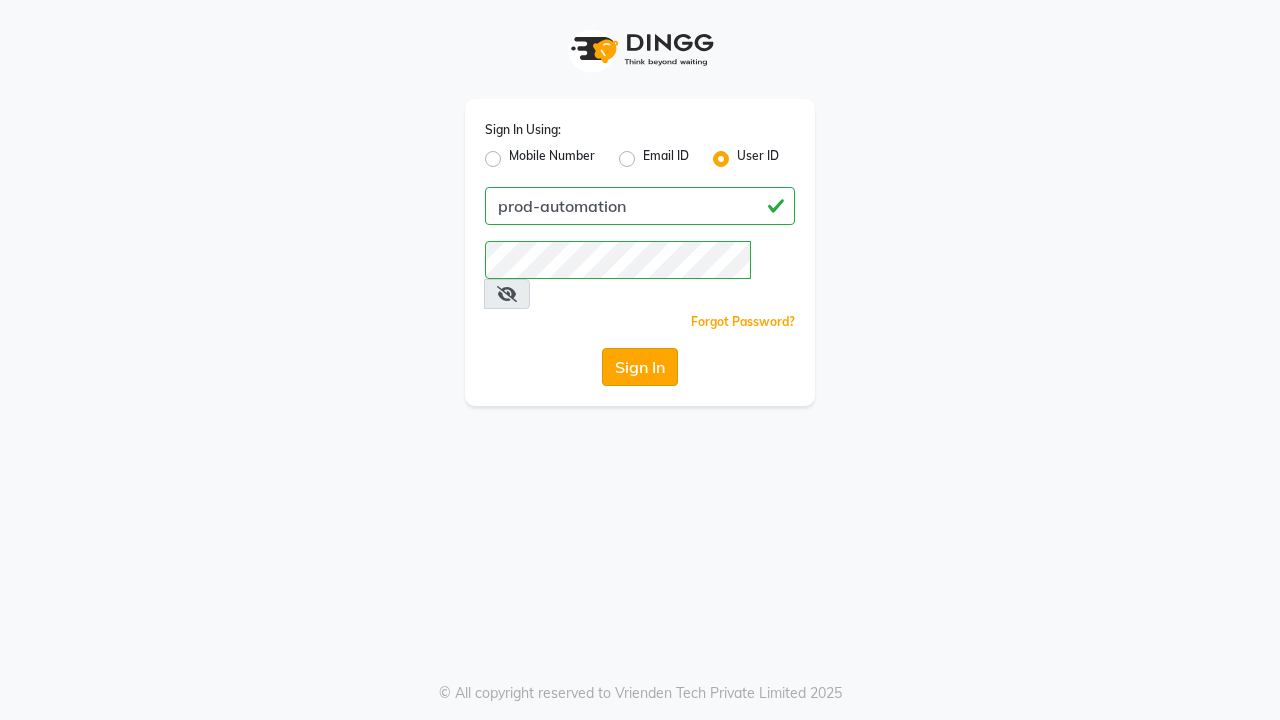 click on "Sign In" 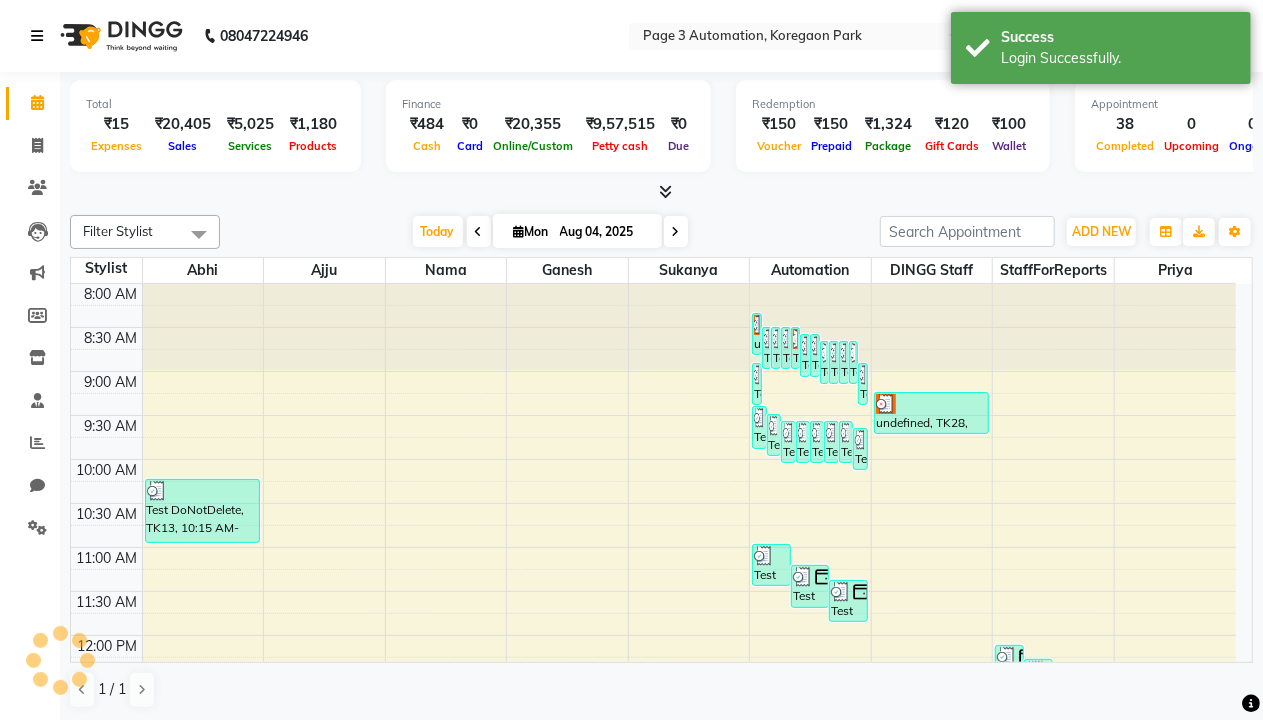 click at bounding box center [37, 36] 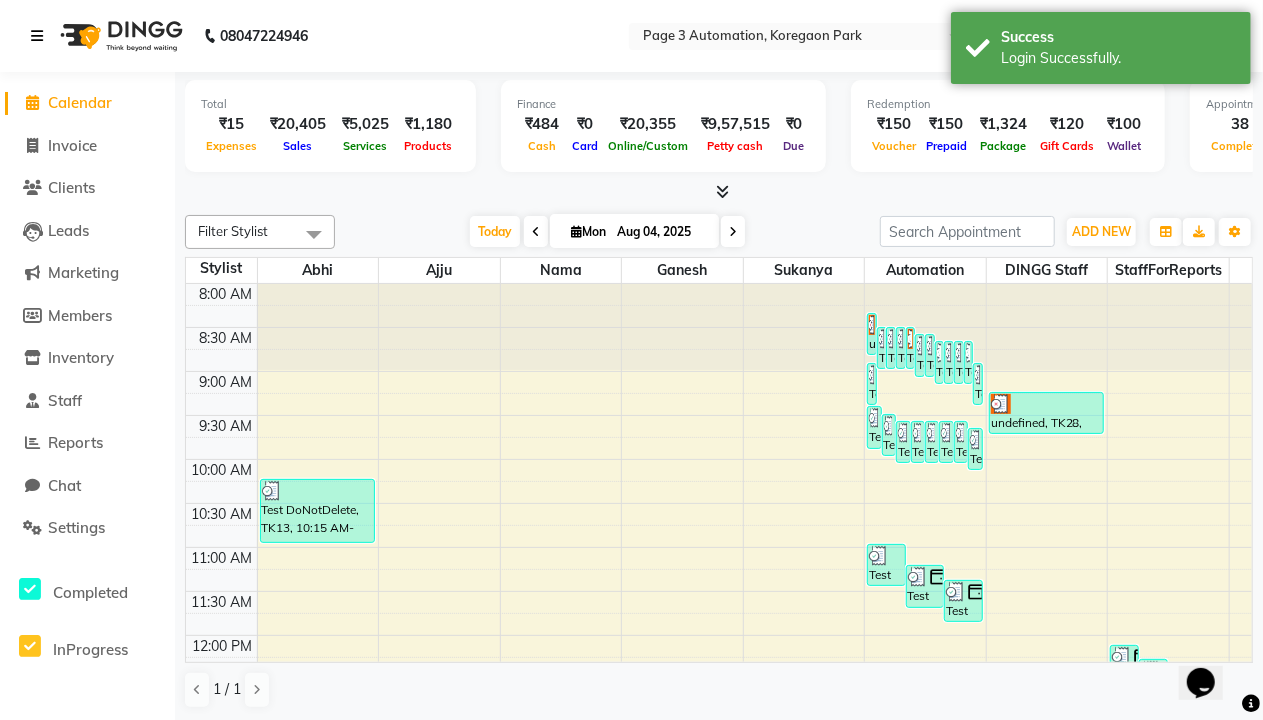 scroll, scrollTop: 0, scrollLeft: 0, axis: both 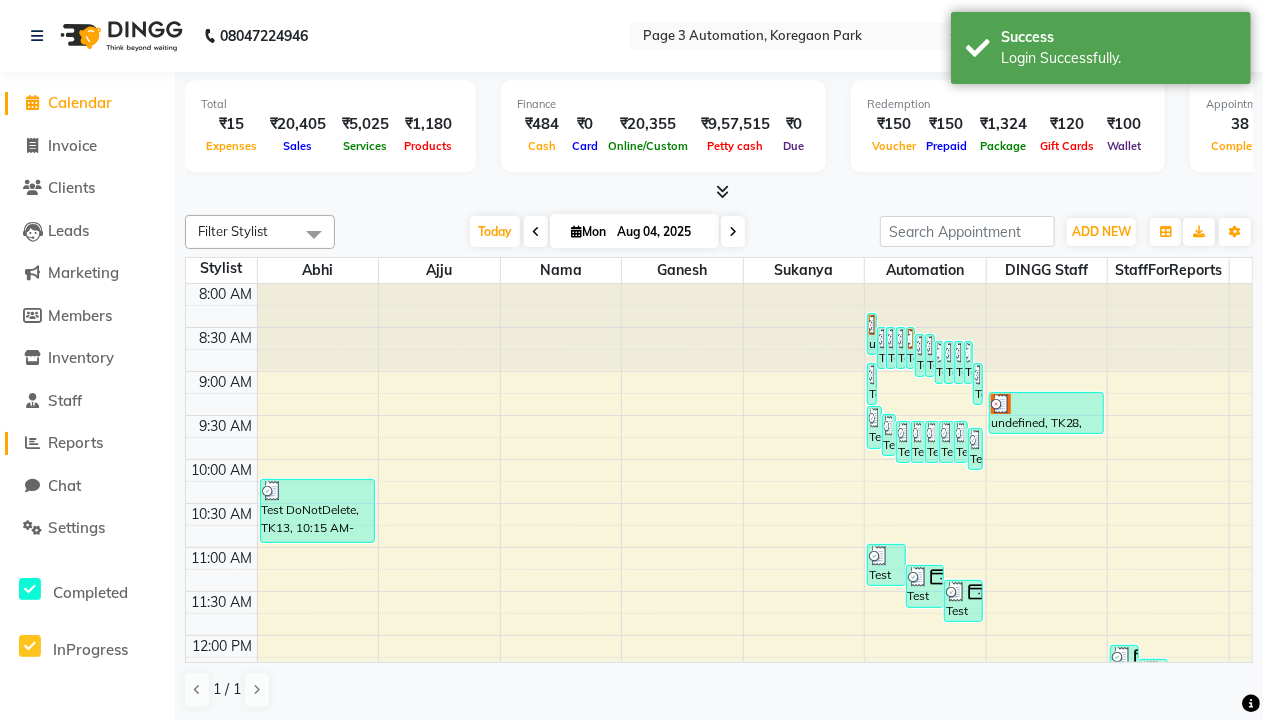 click on "Reports" 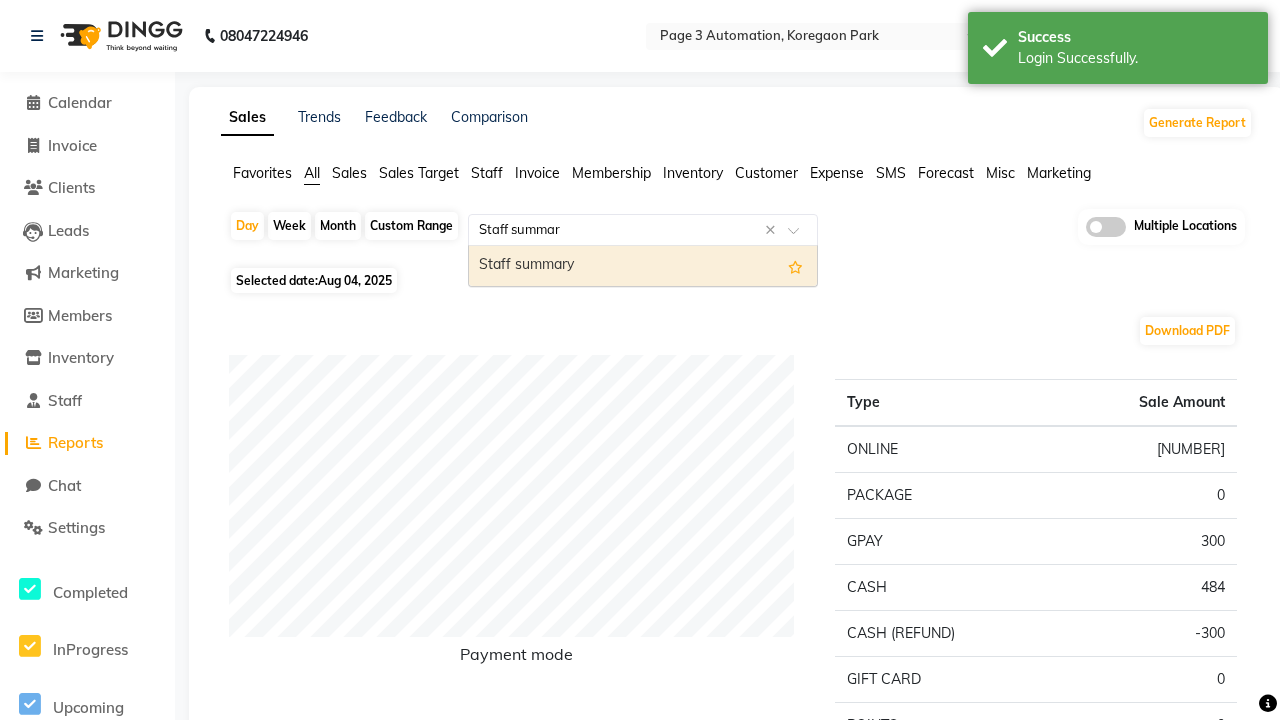 type on "Staff summary" 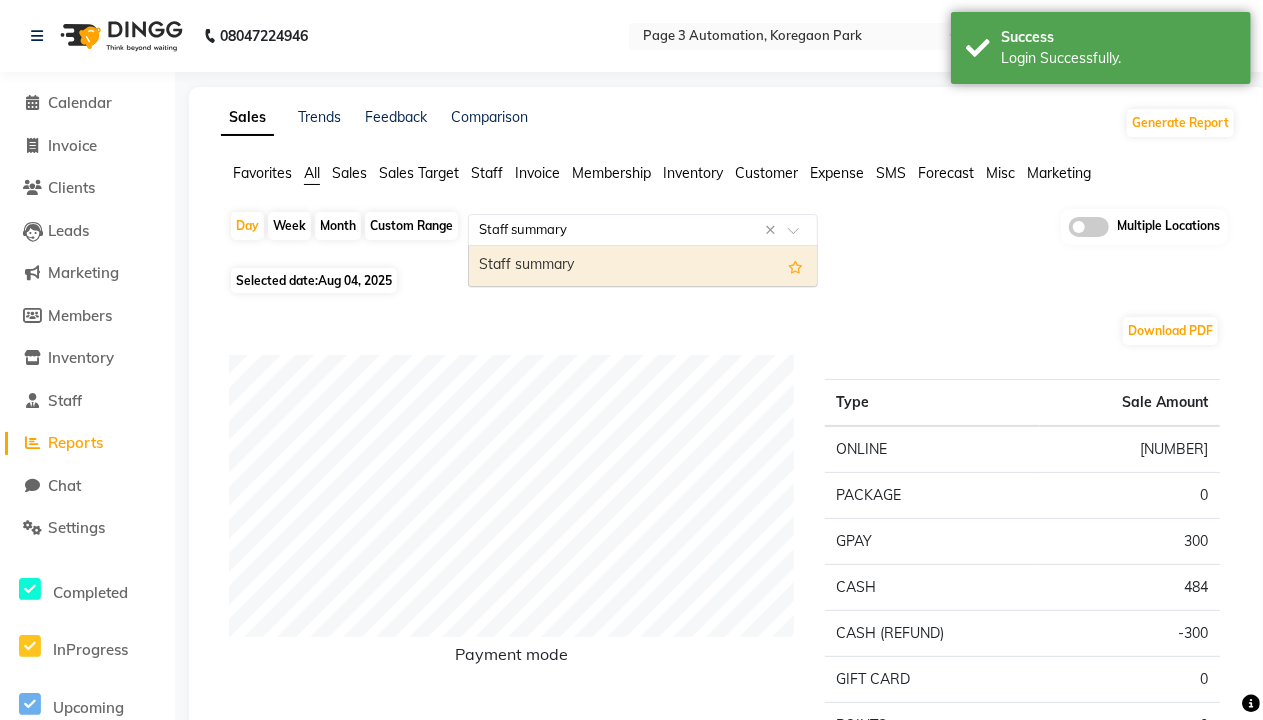 click on "Staff summary" at bounding box center (643, 266) 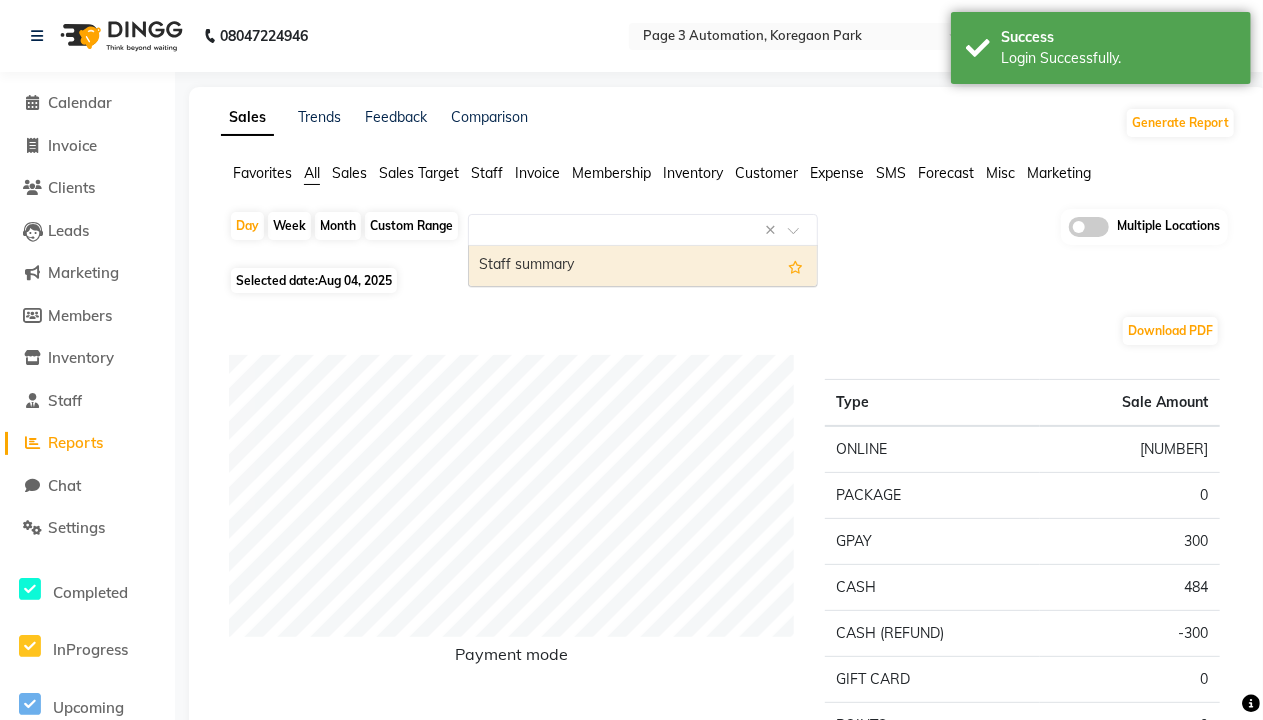 select on "full_report" 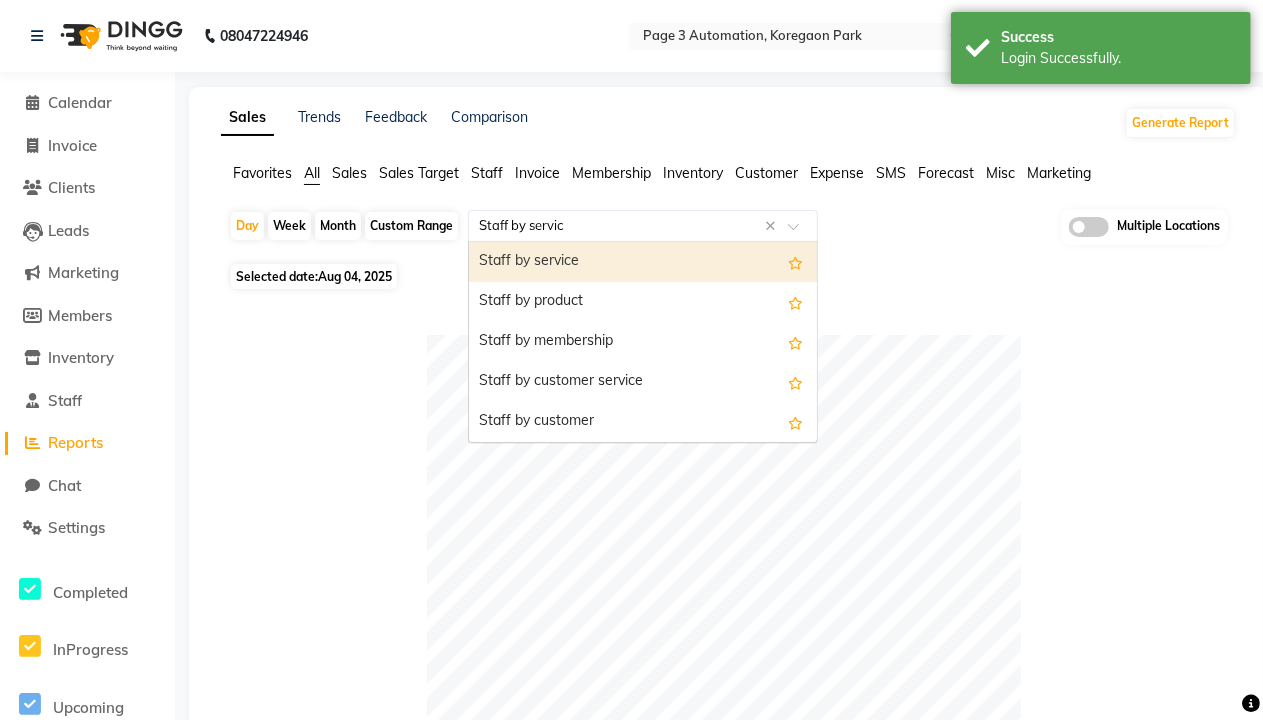 type on "Staff by service" 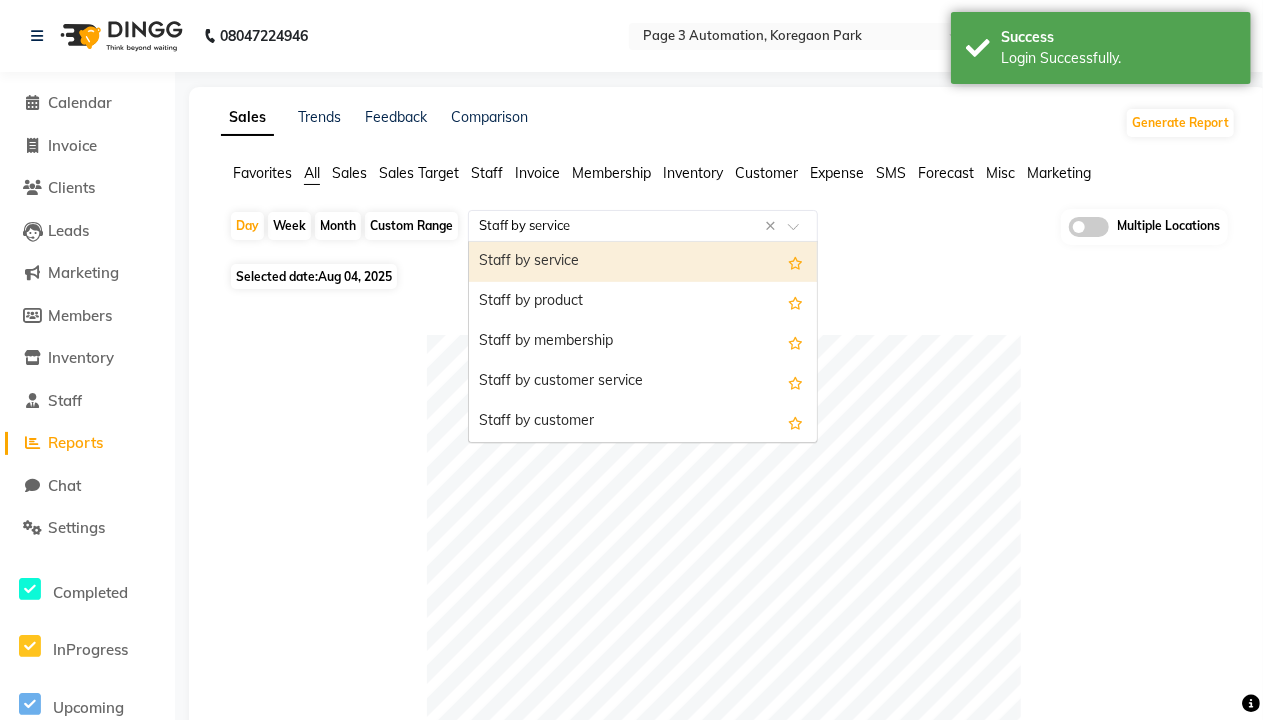 click on "Staff by service" at bounding box center [643, 262] 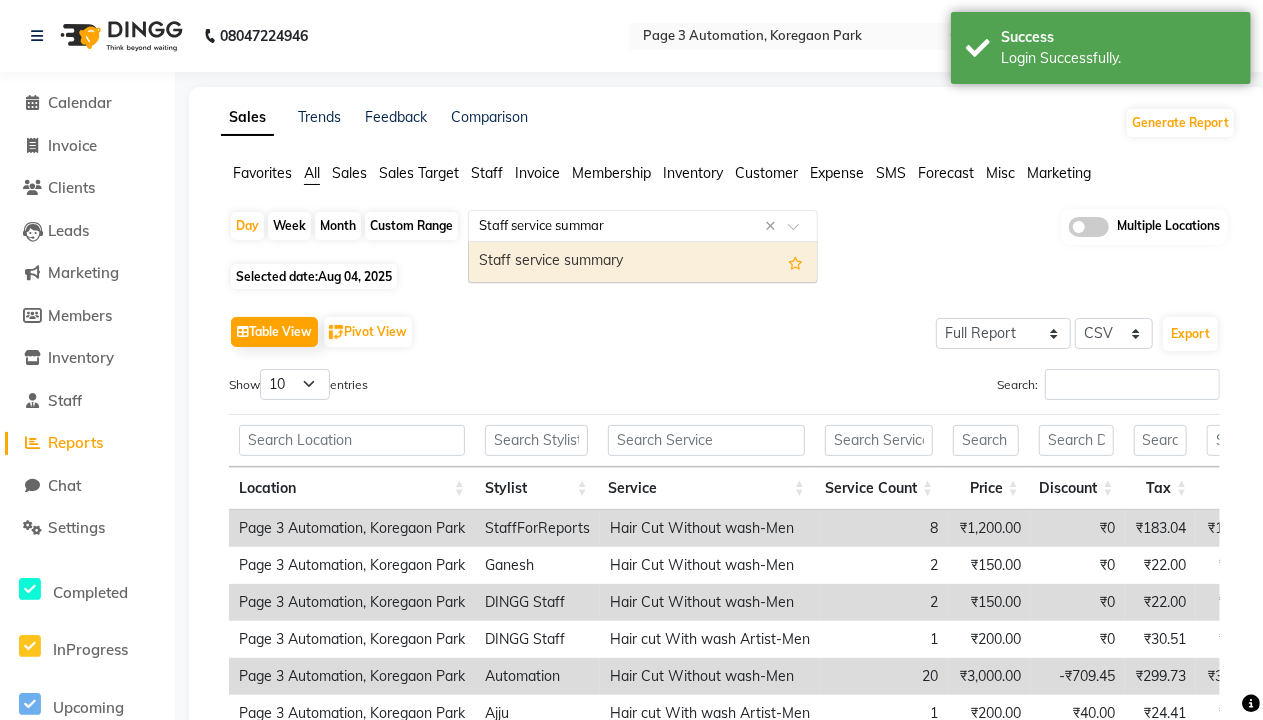 type on "Staff service summary" 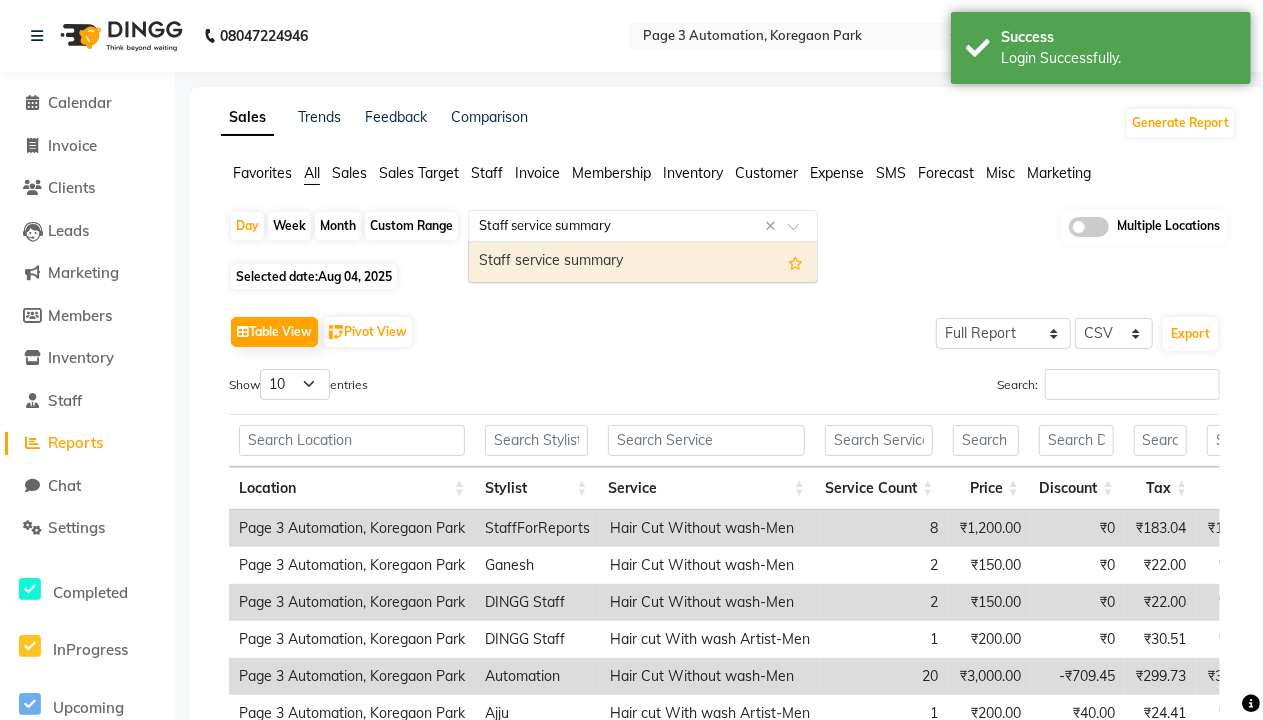 click on "Staff service summary" at bounding box center [643, 262] 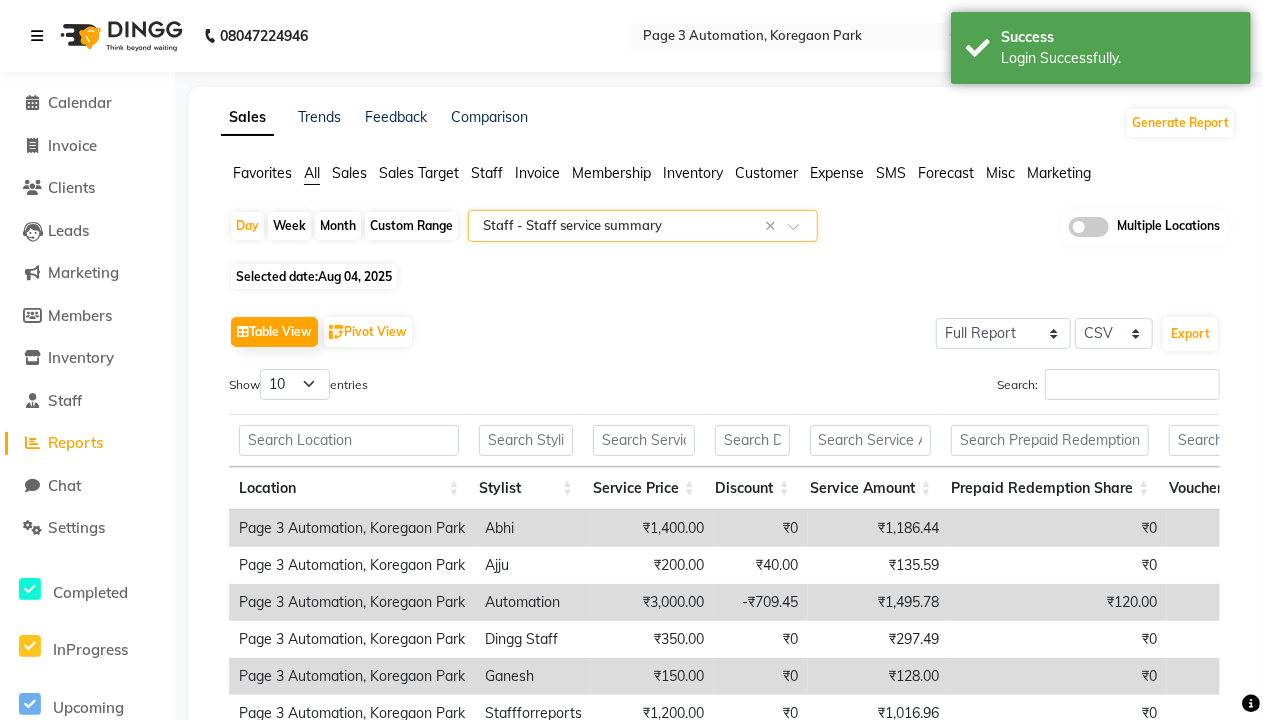 click at bounding box center (37, 36) 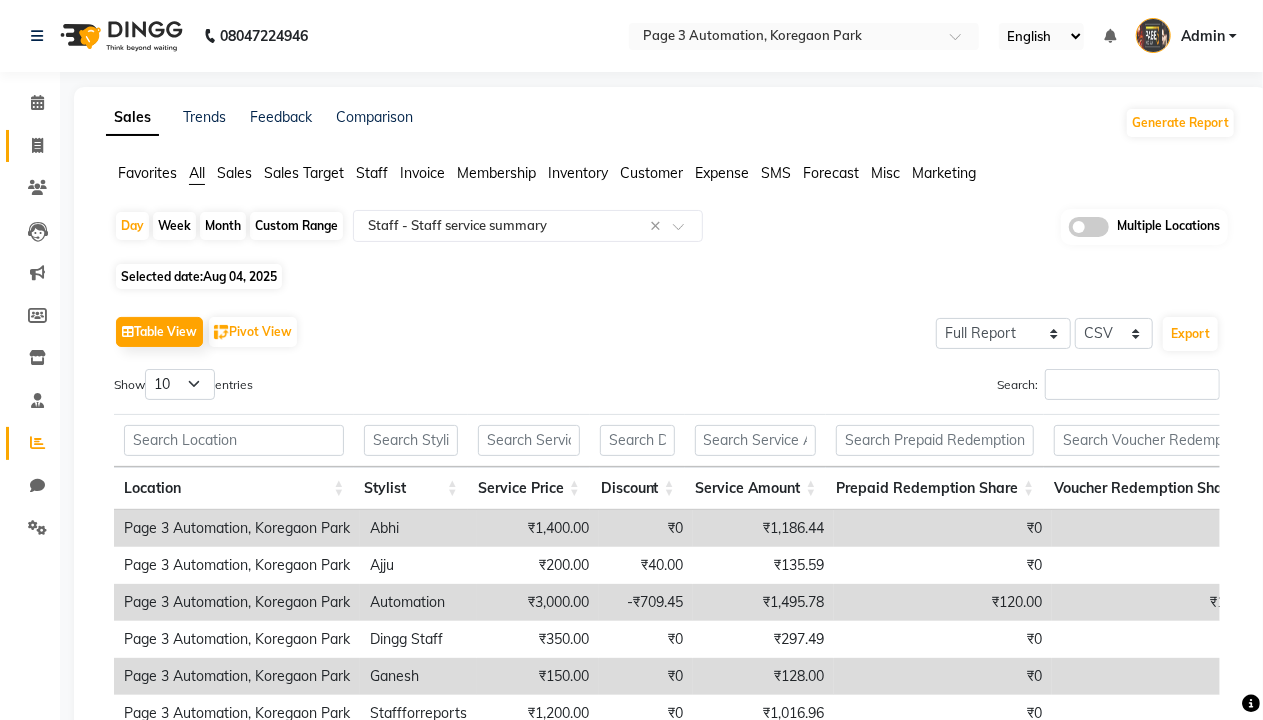 click 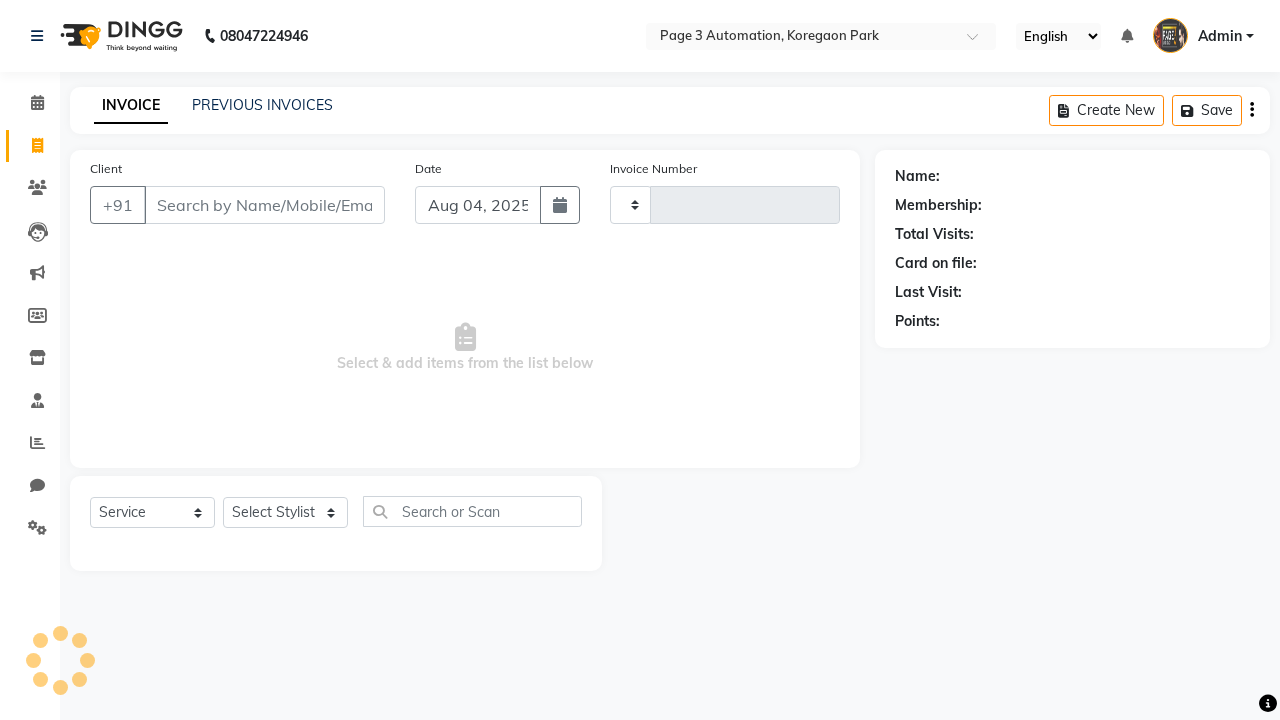 type on "[NUMBER]" 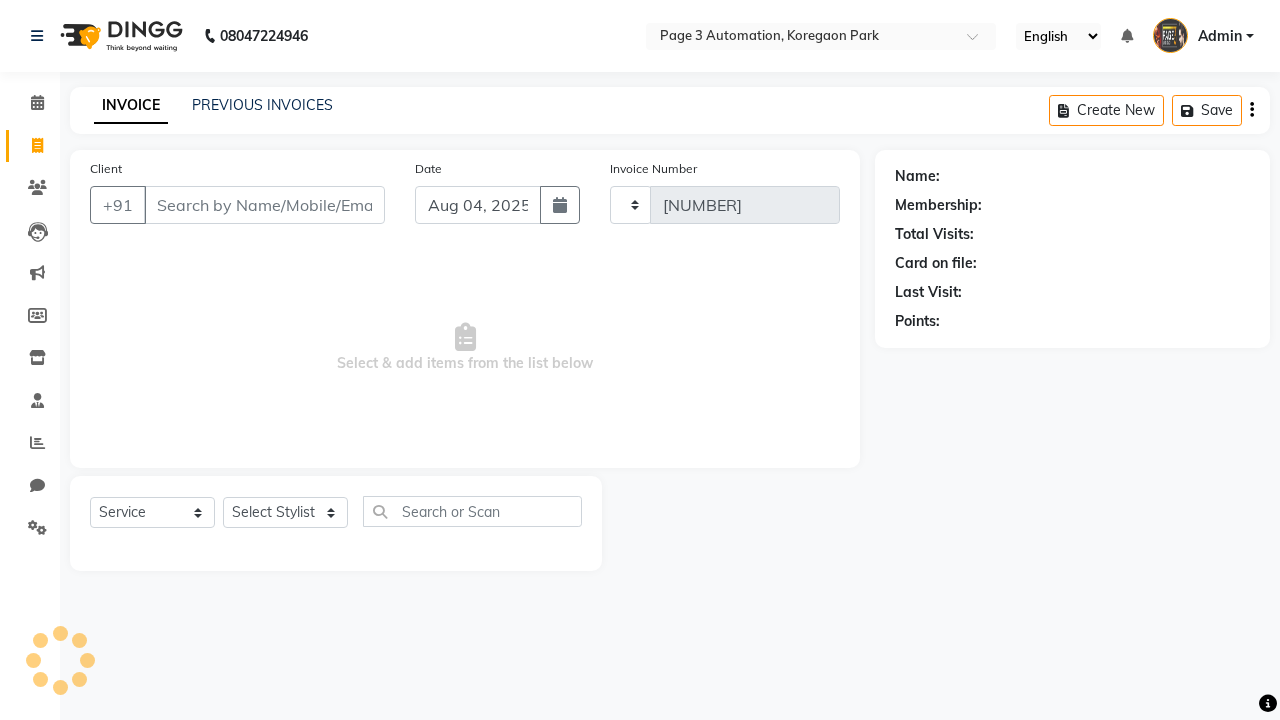 select on "2774" 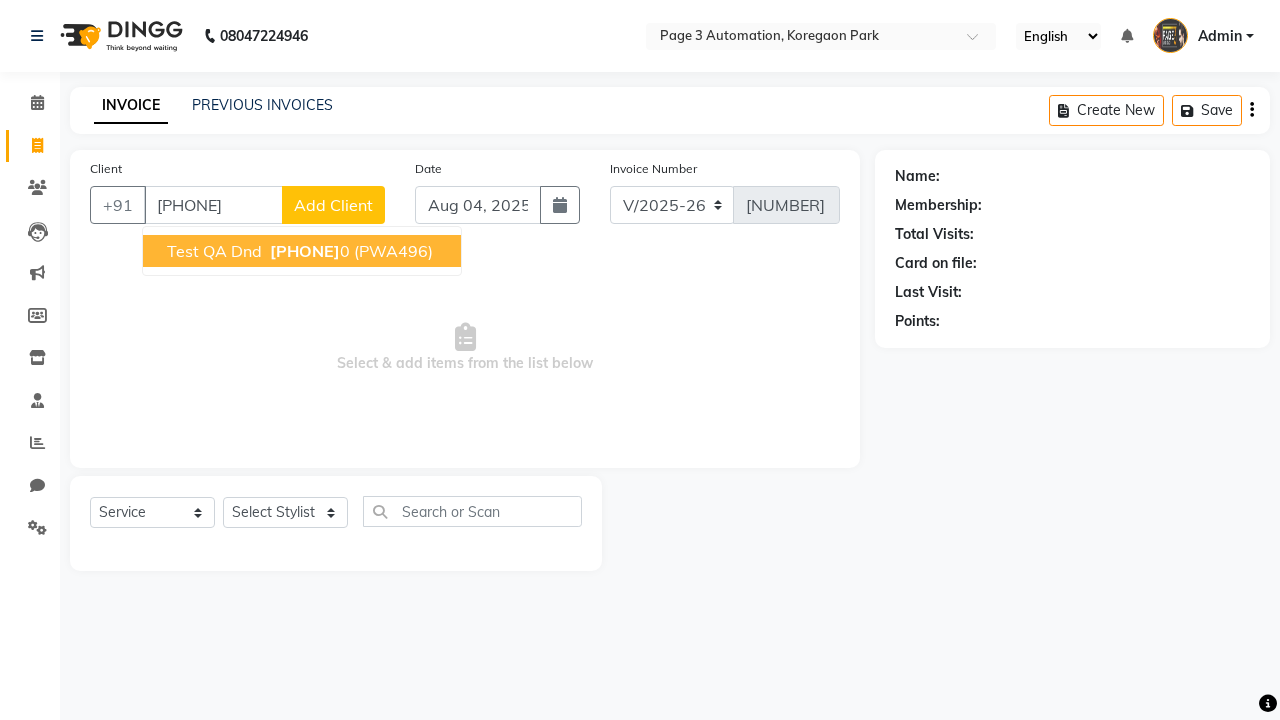 click on "[PHONE]" at bounding box center [305, 251] 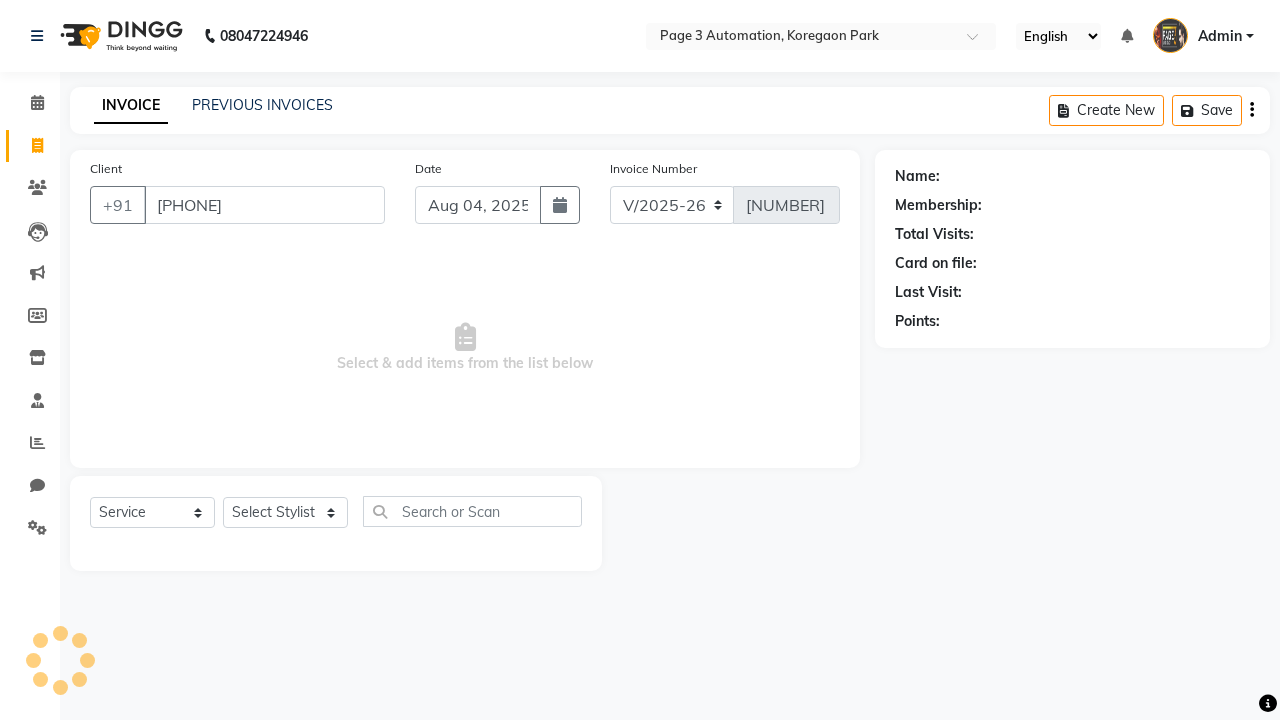 type on "[PHONE]" 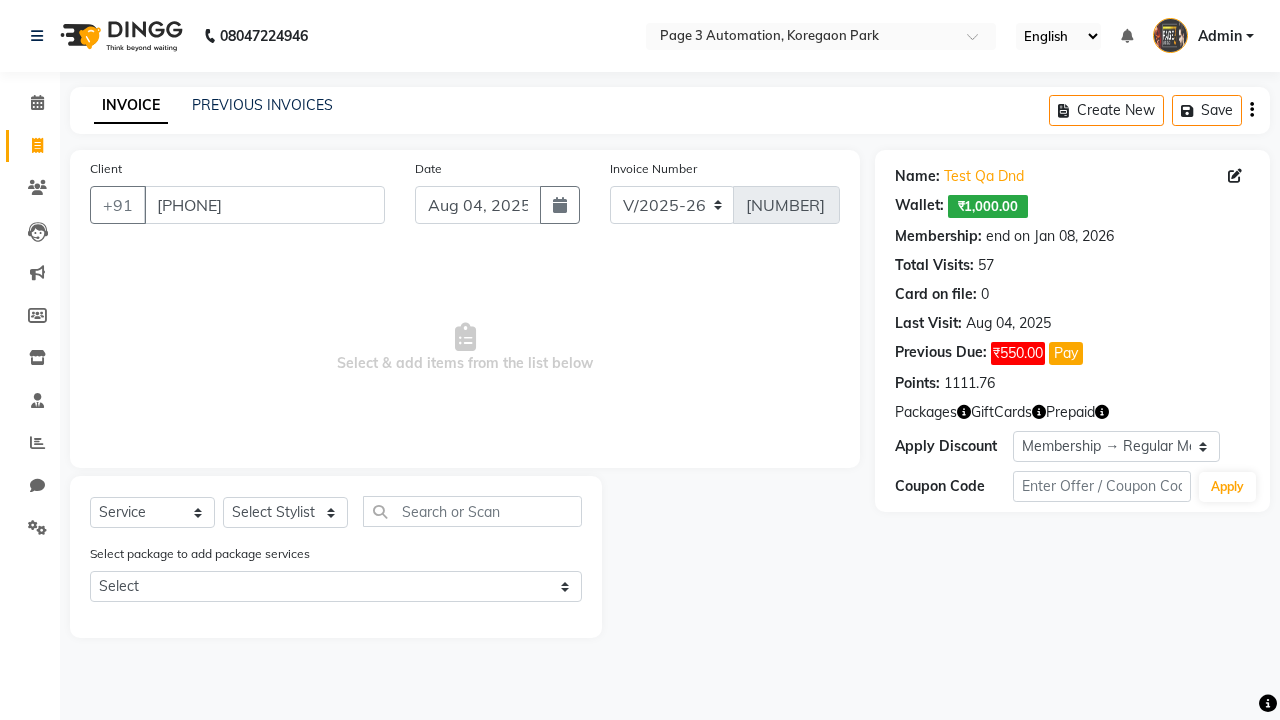 select on "0:" 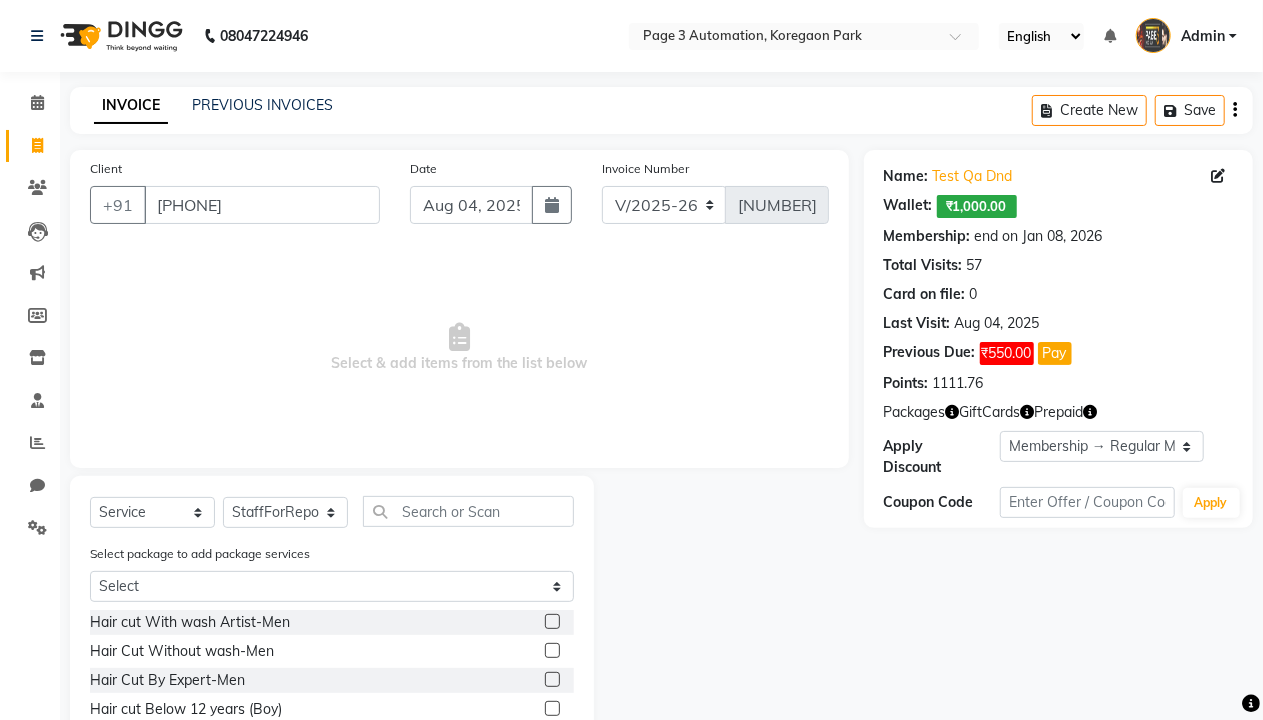 click 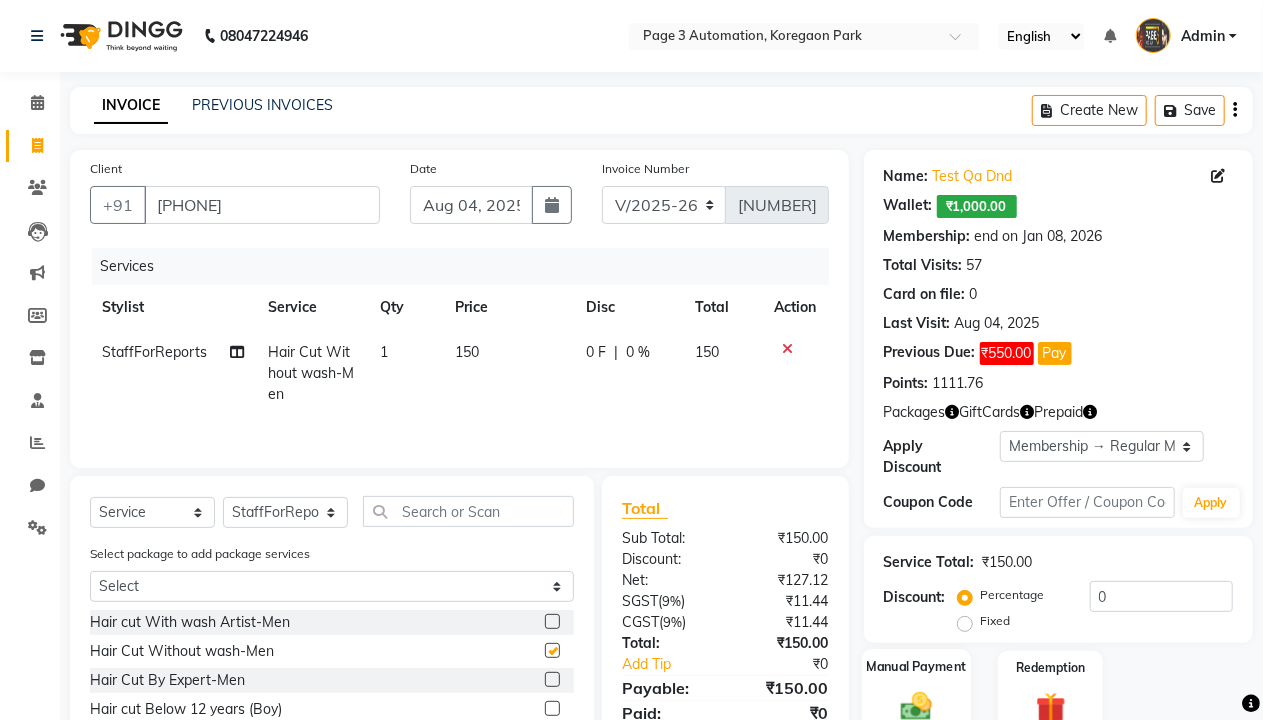 click 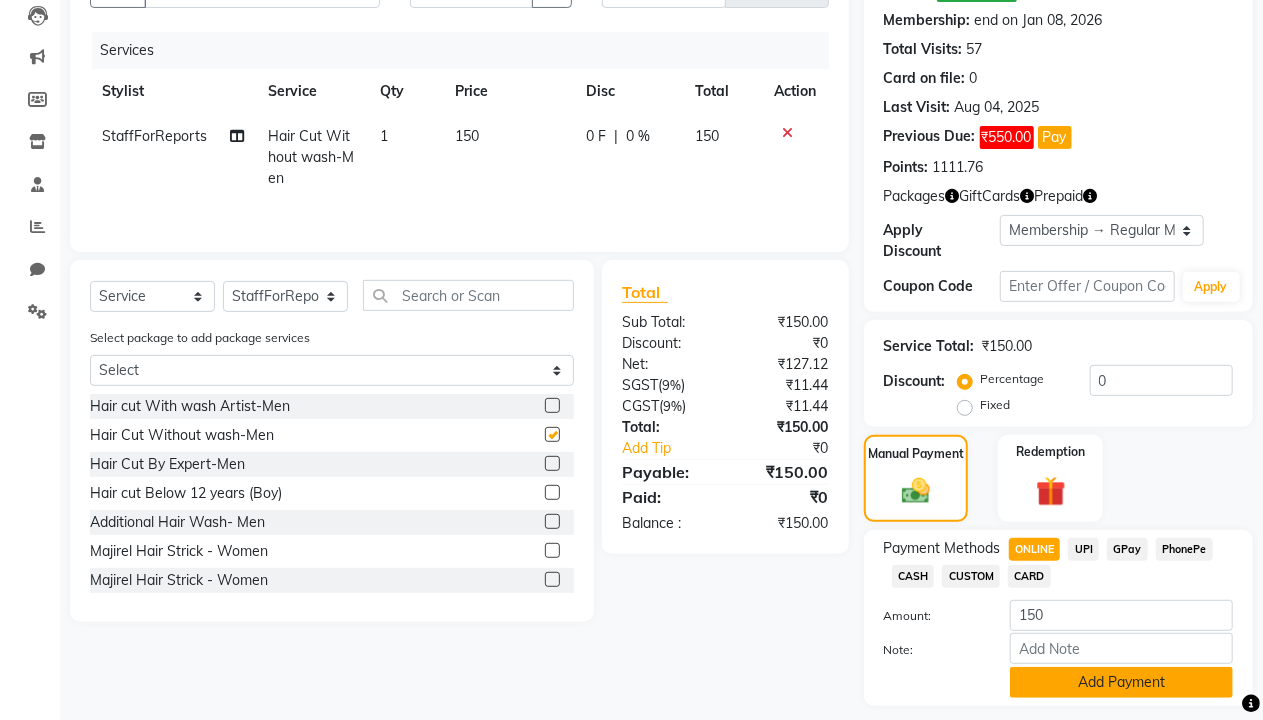 click on "Add Payment" 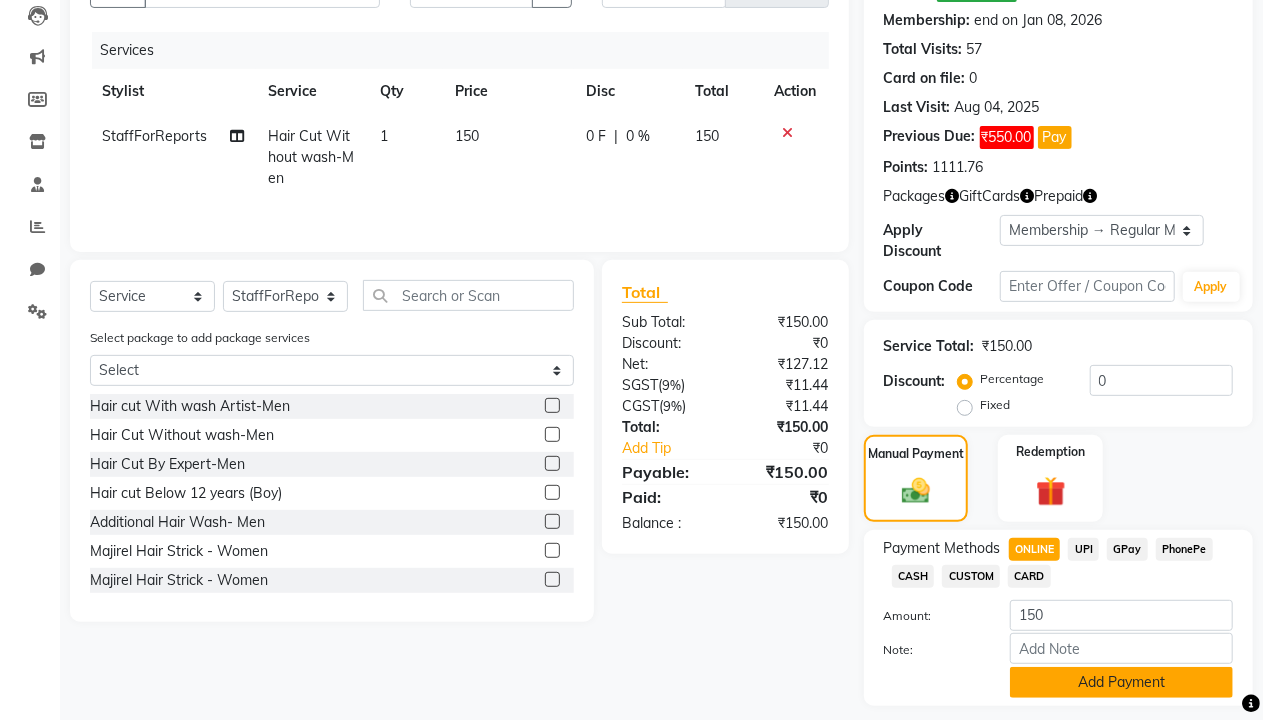 checkbox on "false" 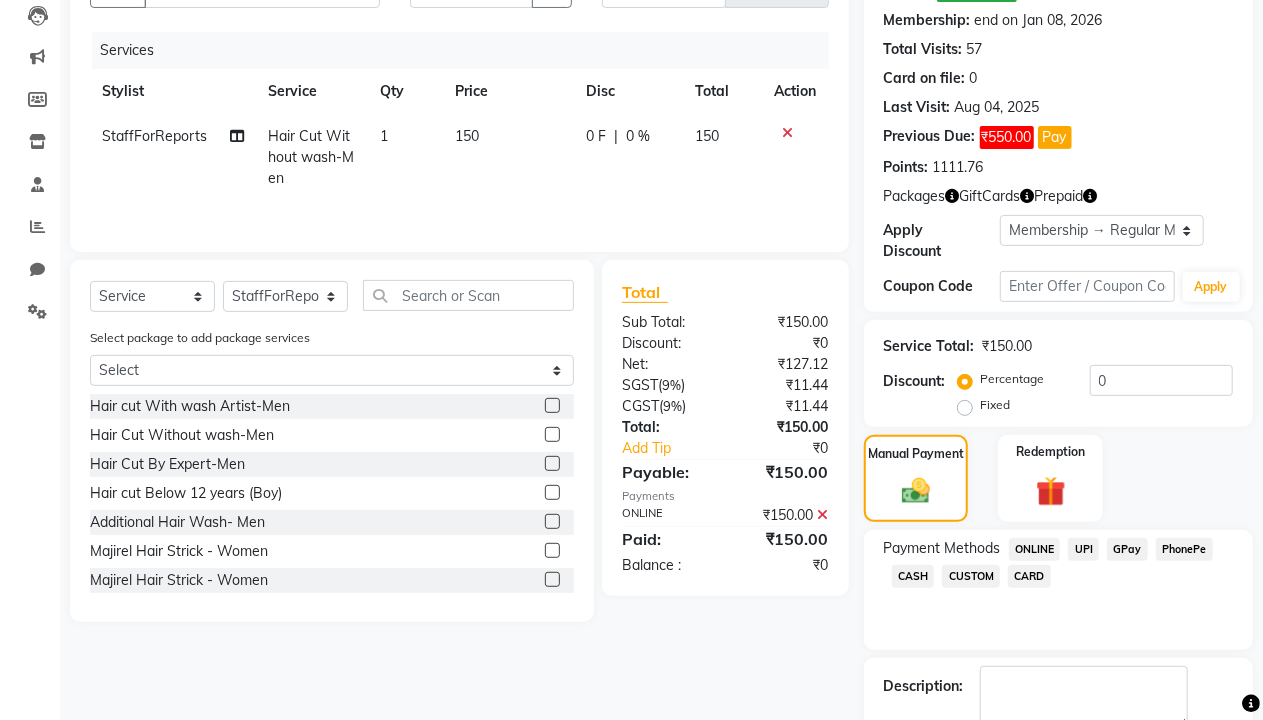 click 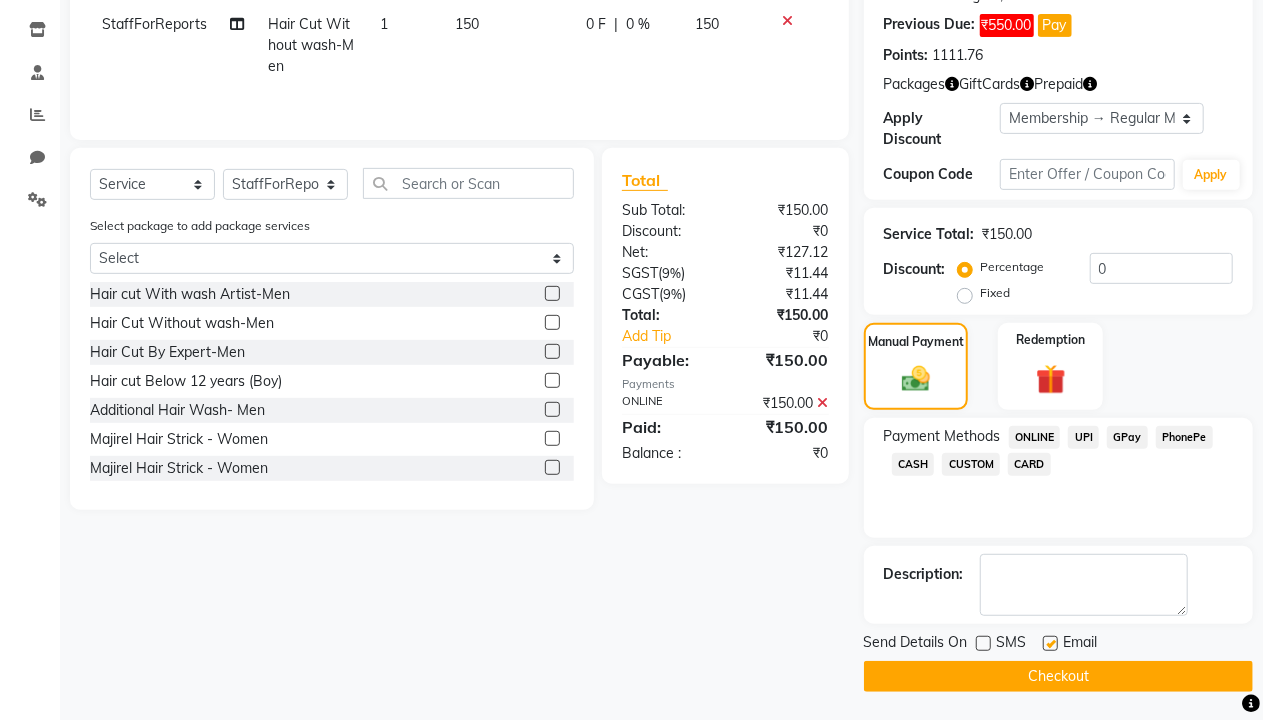 click 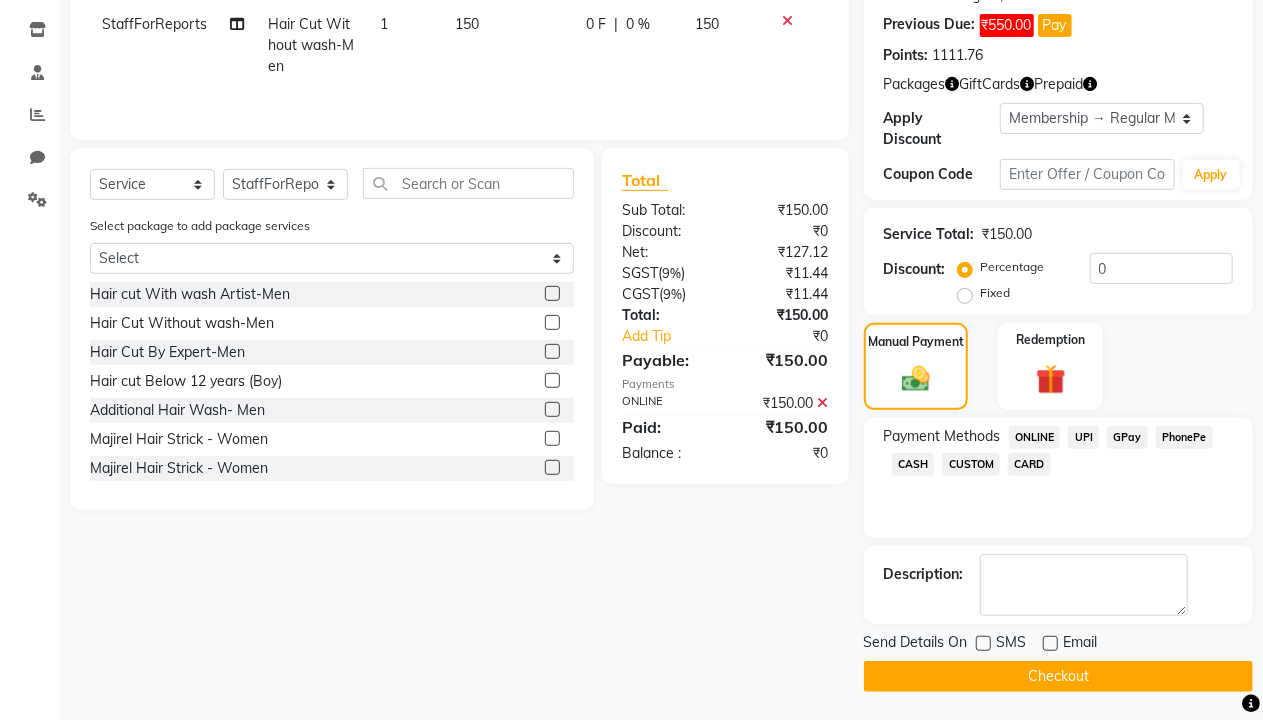 click on "Checkout" 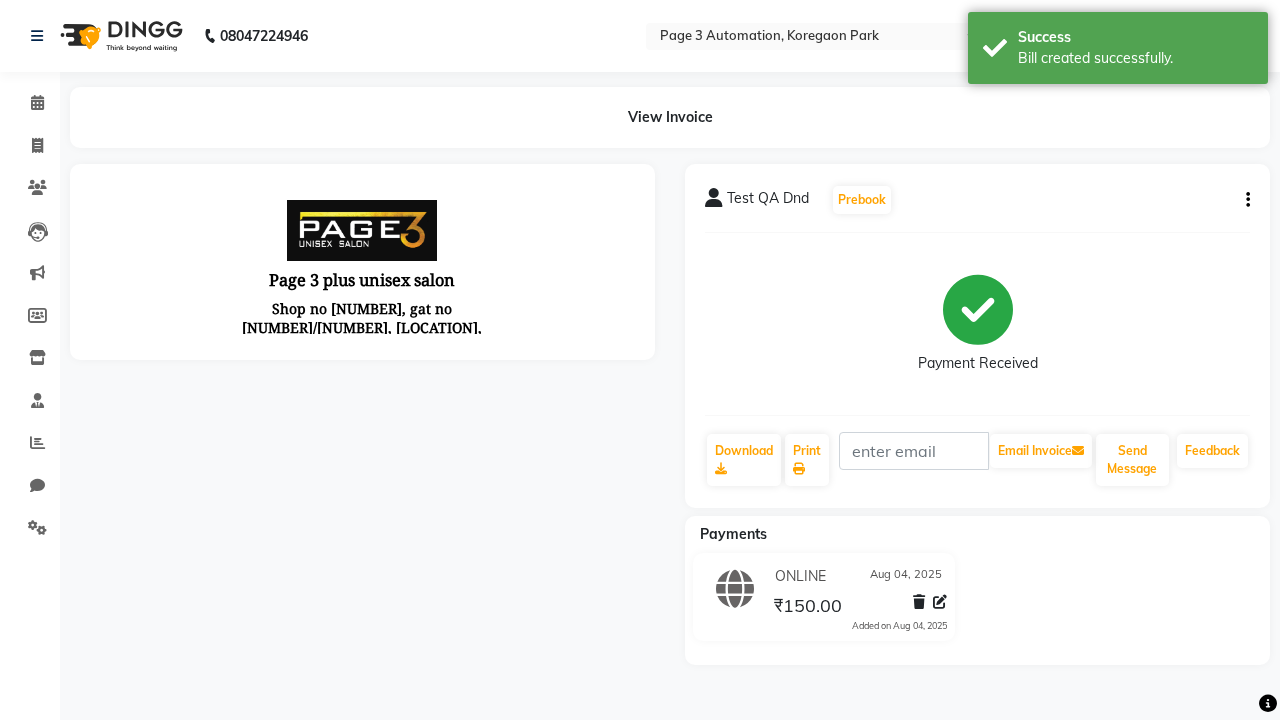 scroll, scrollTop: 0, scrollLeft: 0, axis: both 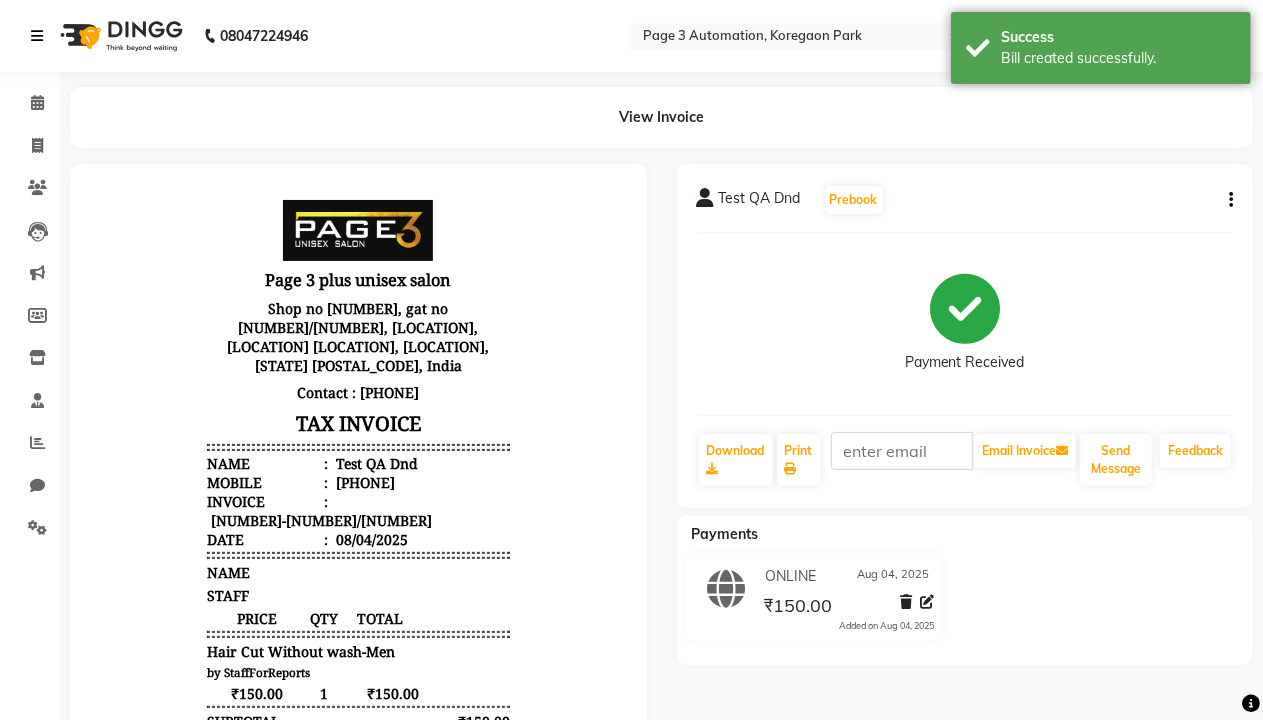 click on "Bill created successfully." at bounding box center [1118, 58] 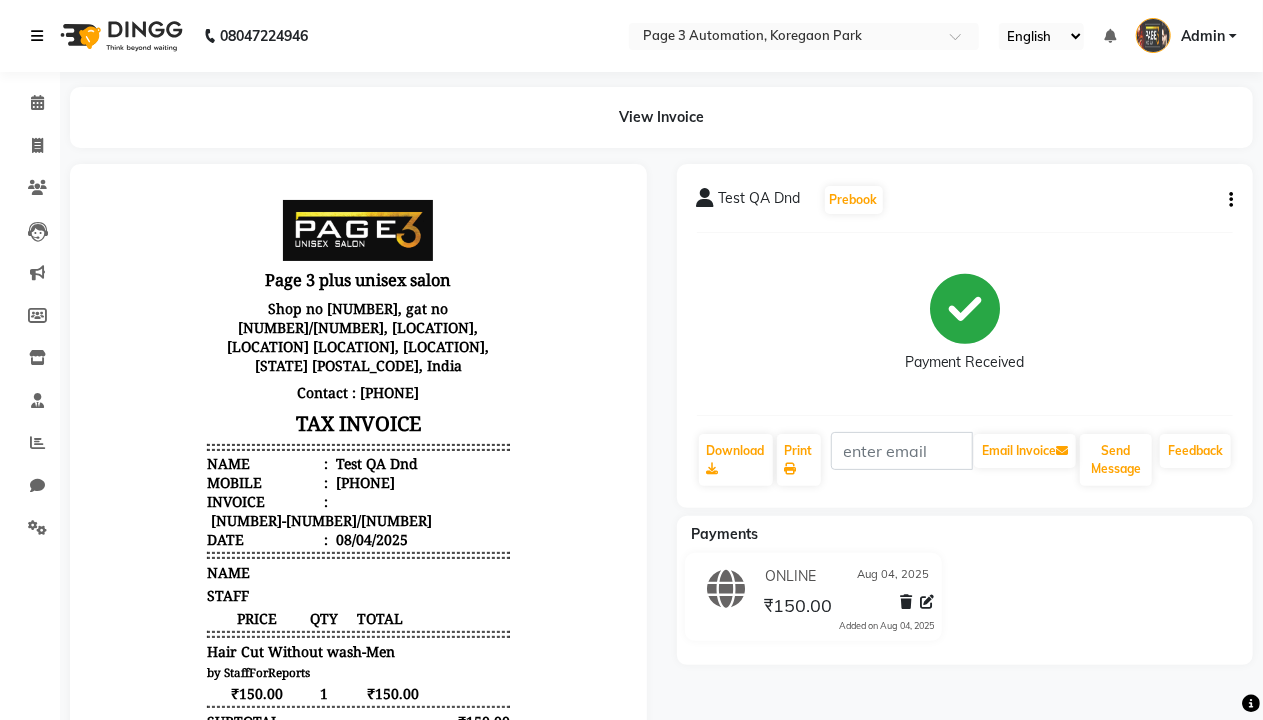 click at bounding box center [37, 36] 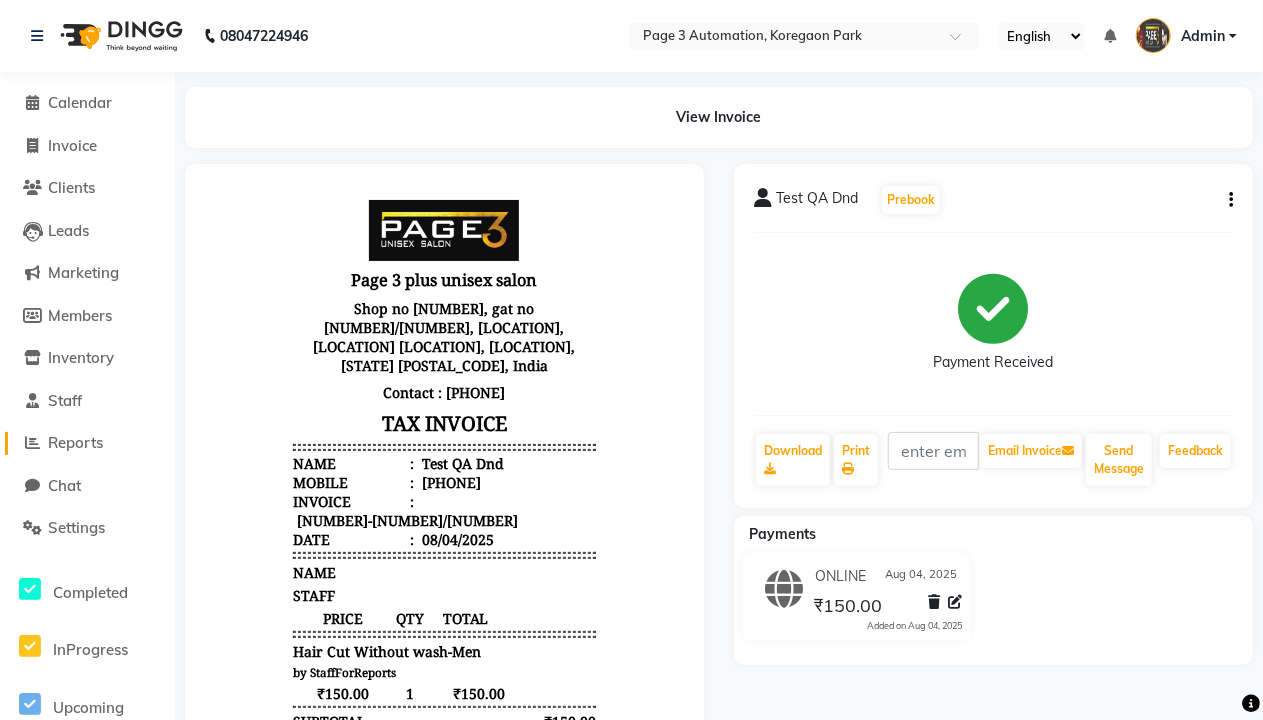 click on "Reports" 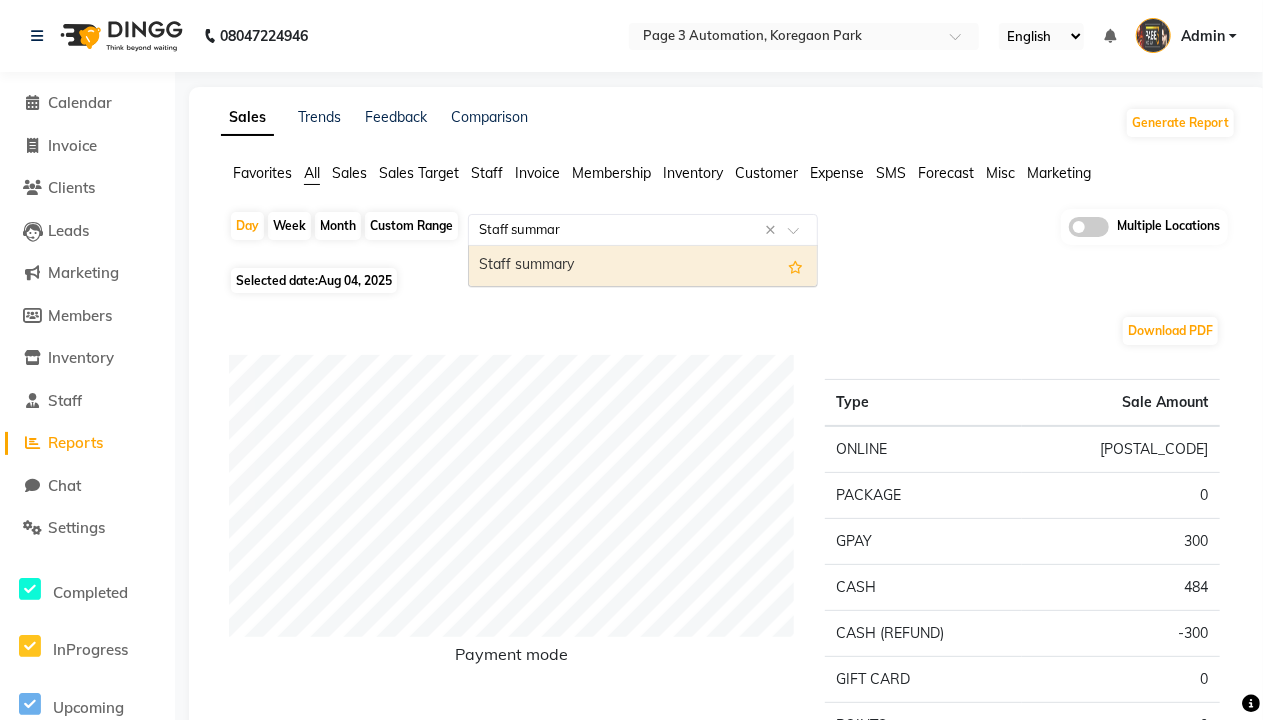 type on "Staff summary" 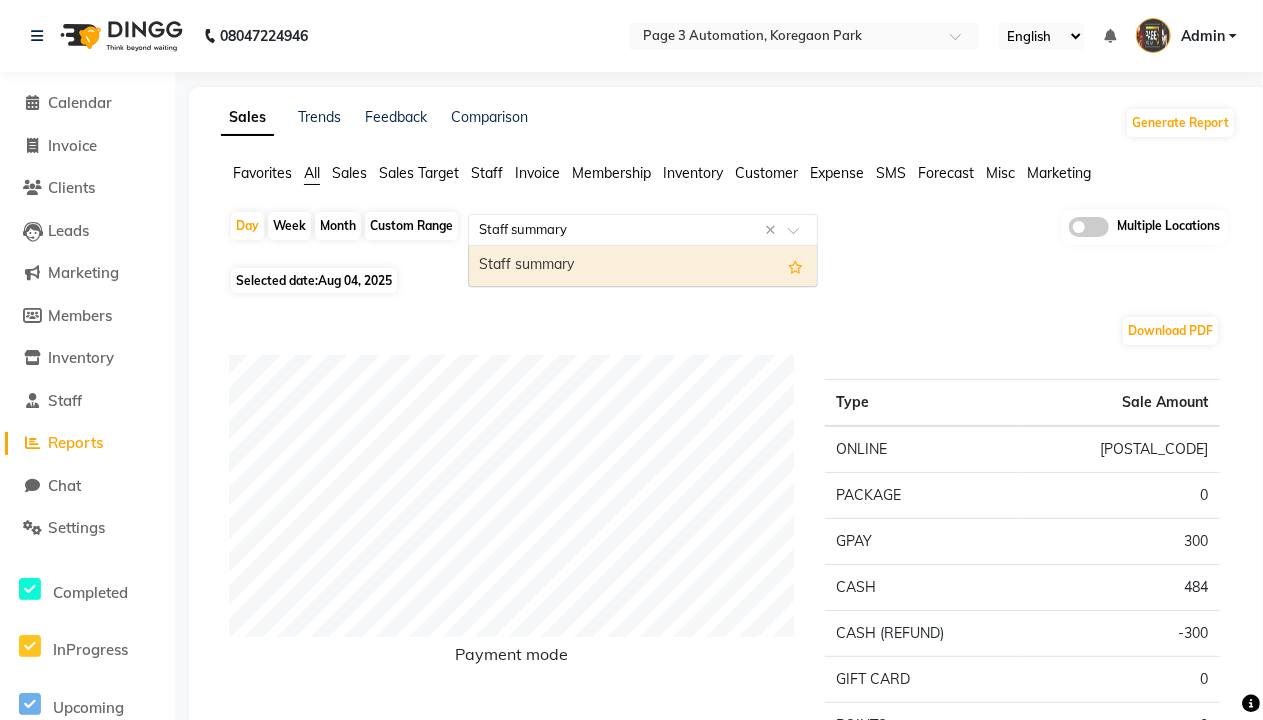 click on "Staff summary" at bounding box center [643, 266] 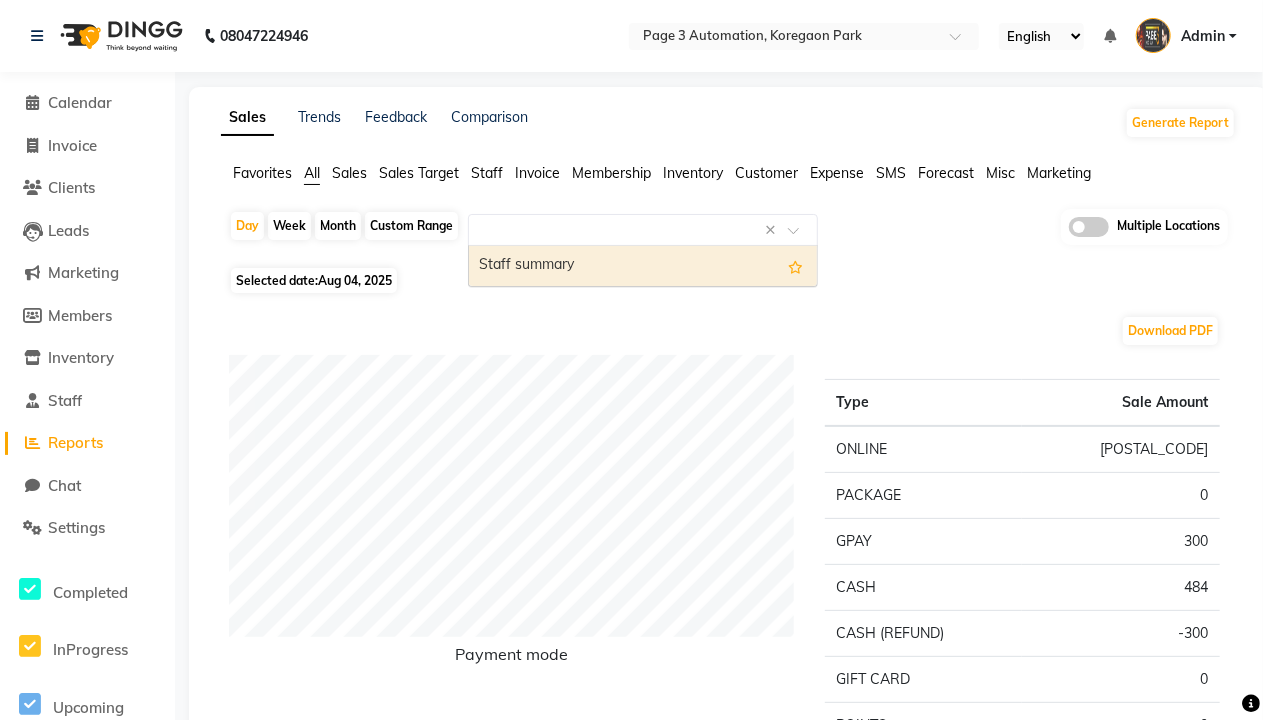 select on "full_report" 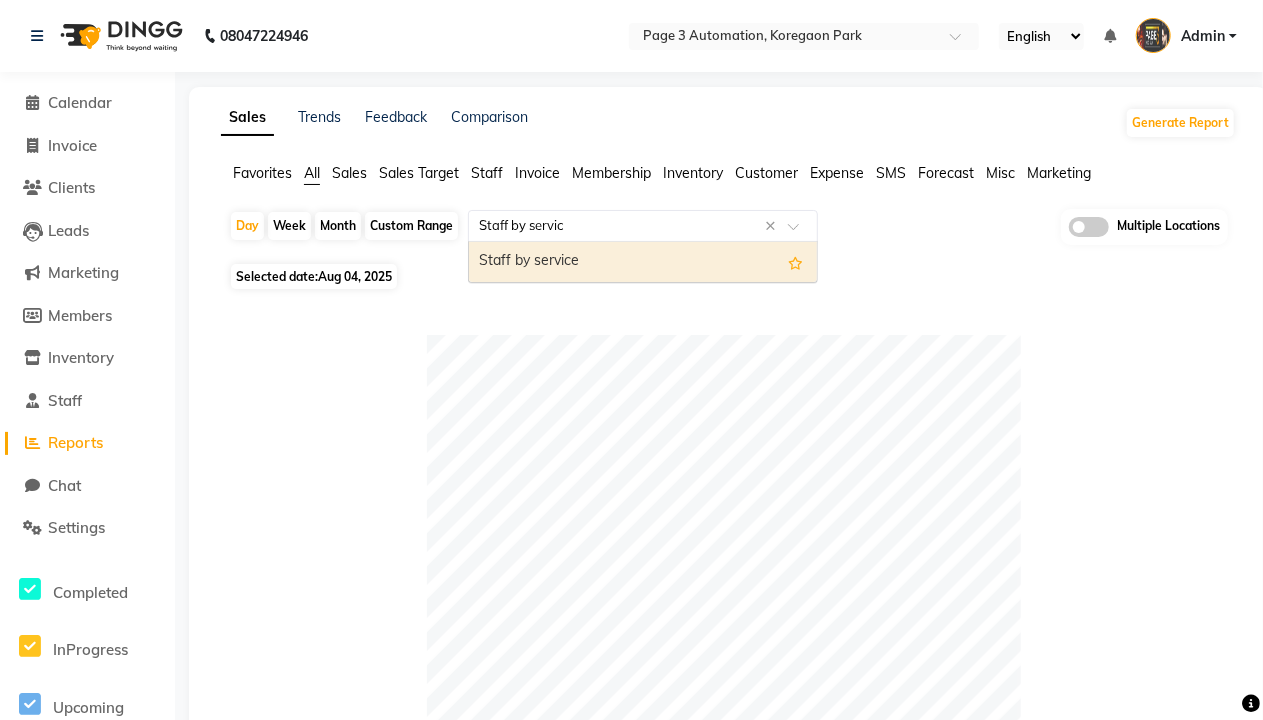 type on "Staff by service" 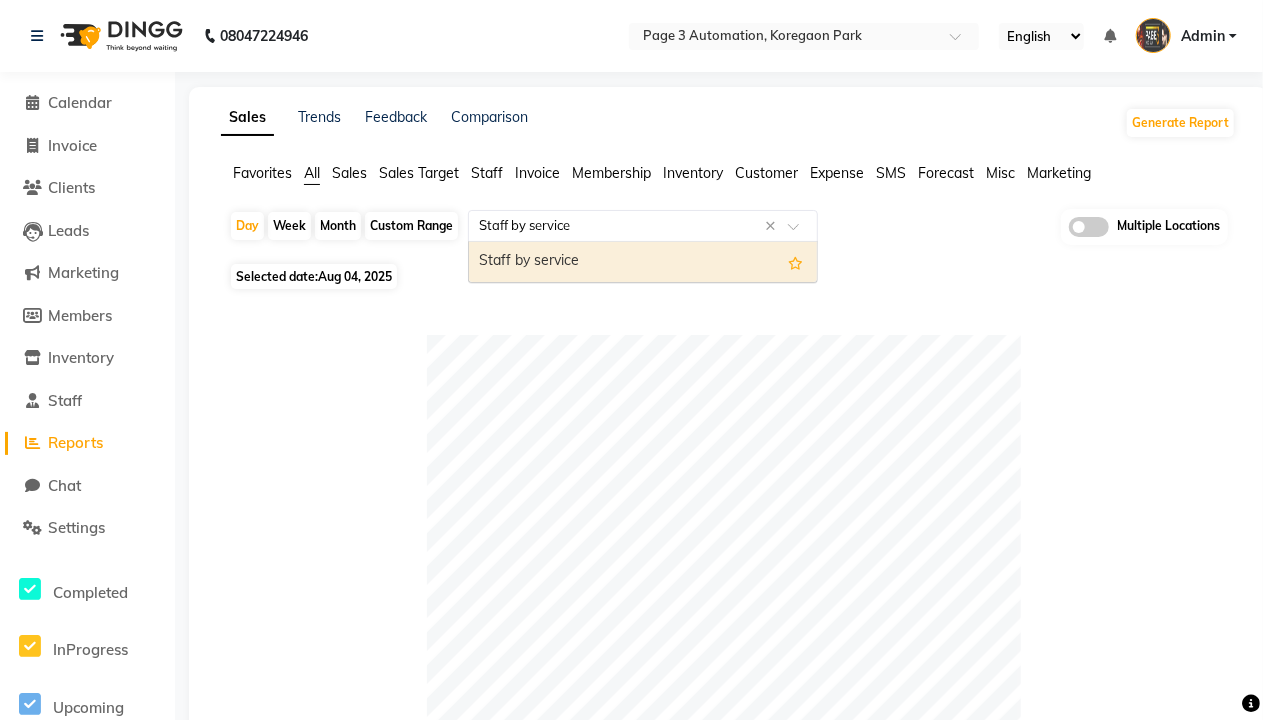 click on "Staff by service" at bounding box center [643, 262] 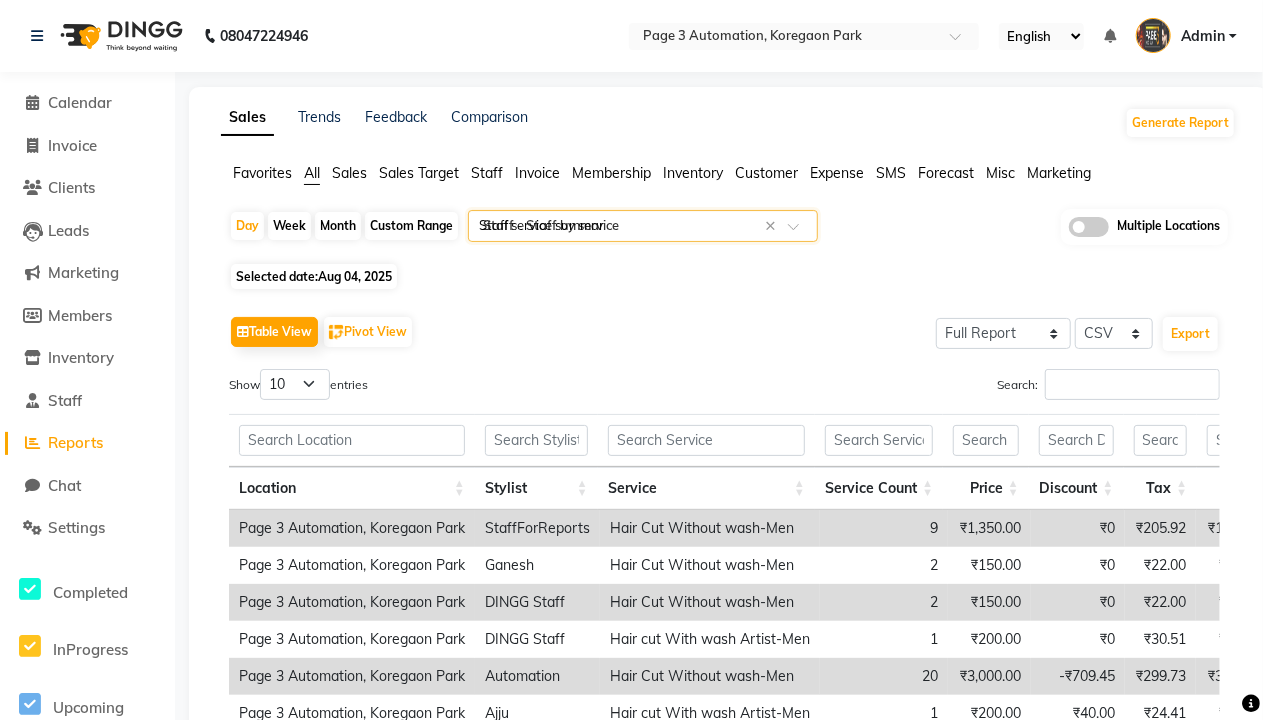 type on "Staff service summary" 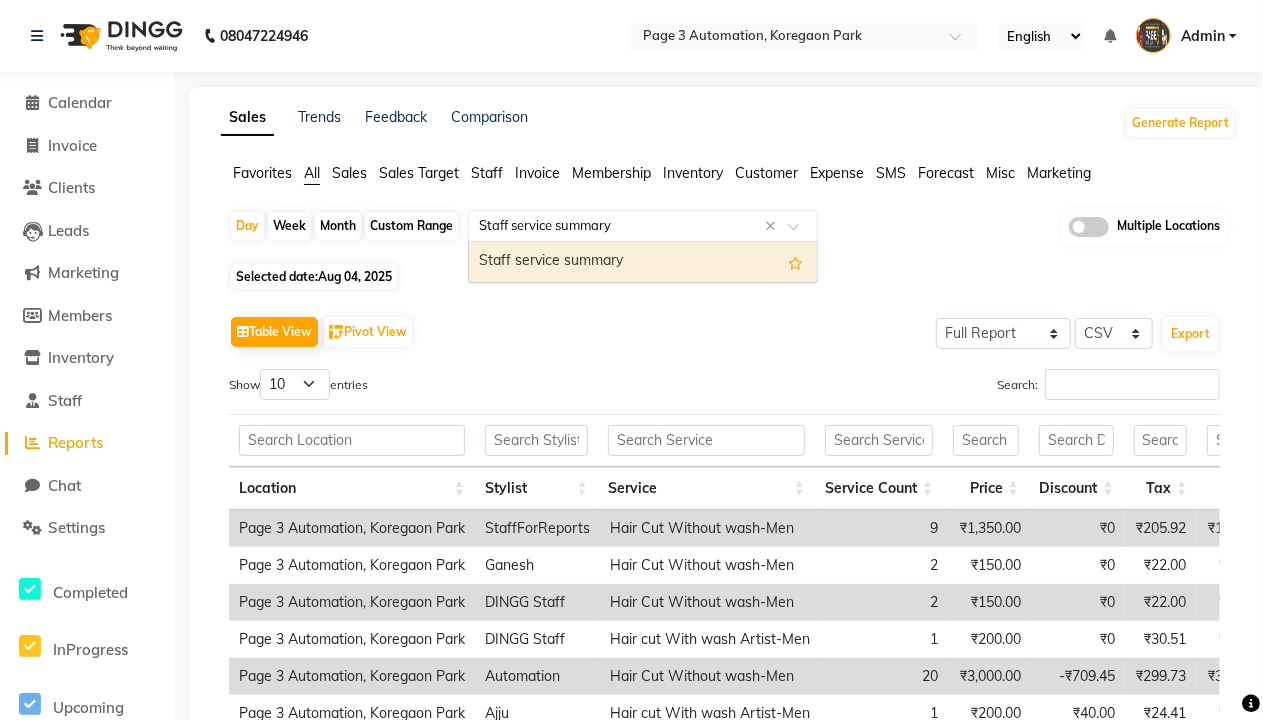 click on "Staff service summary" at bounding box center (643, 262) 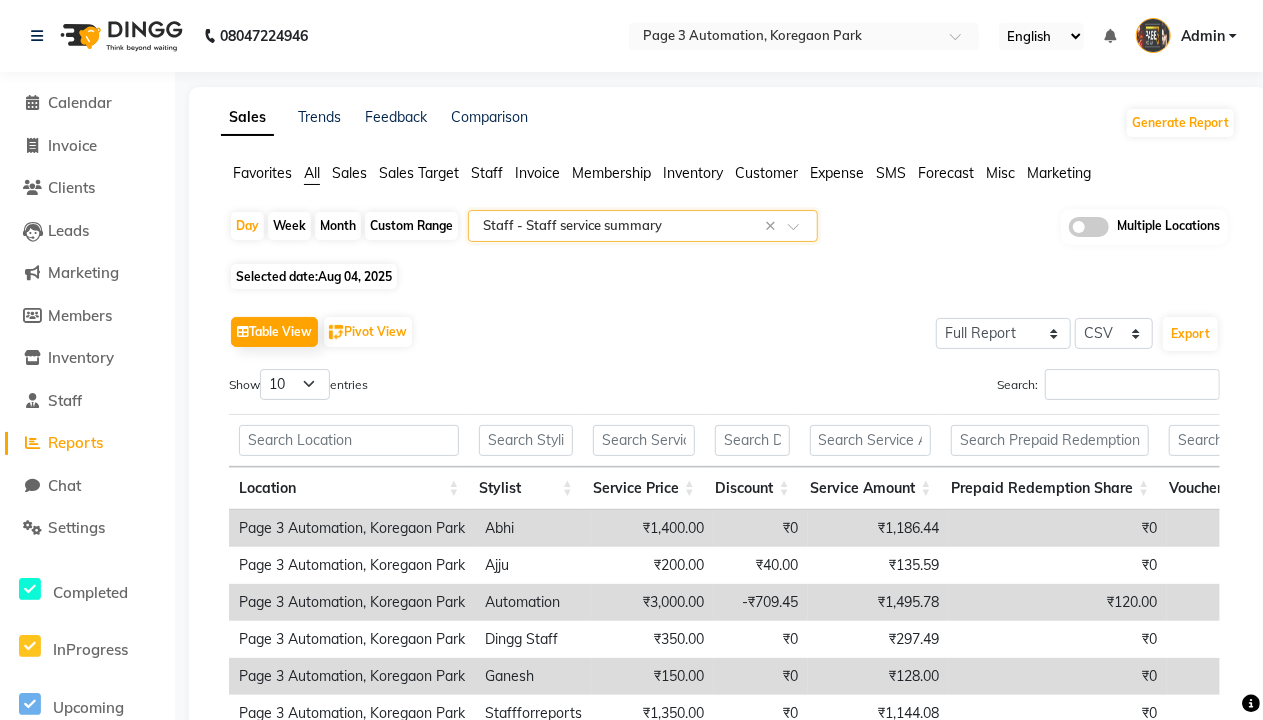 click on "Admin" at bounding box center [1203, 36] 